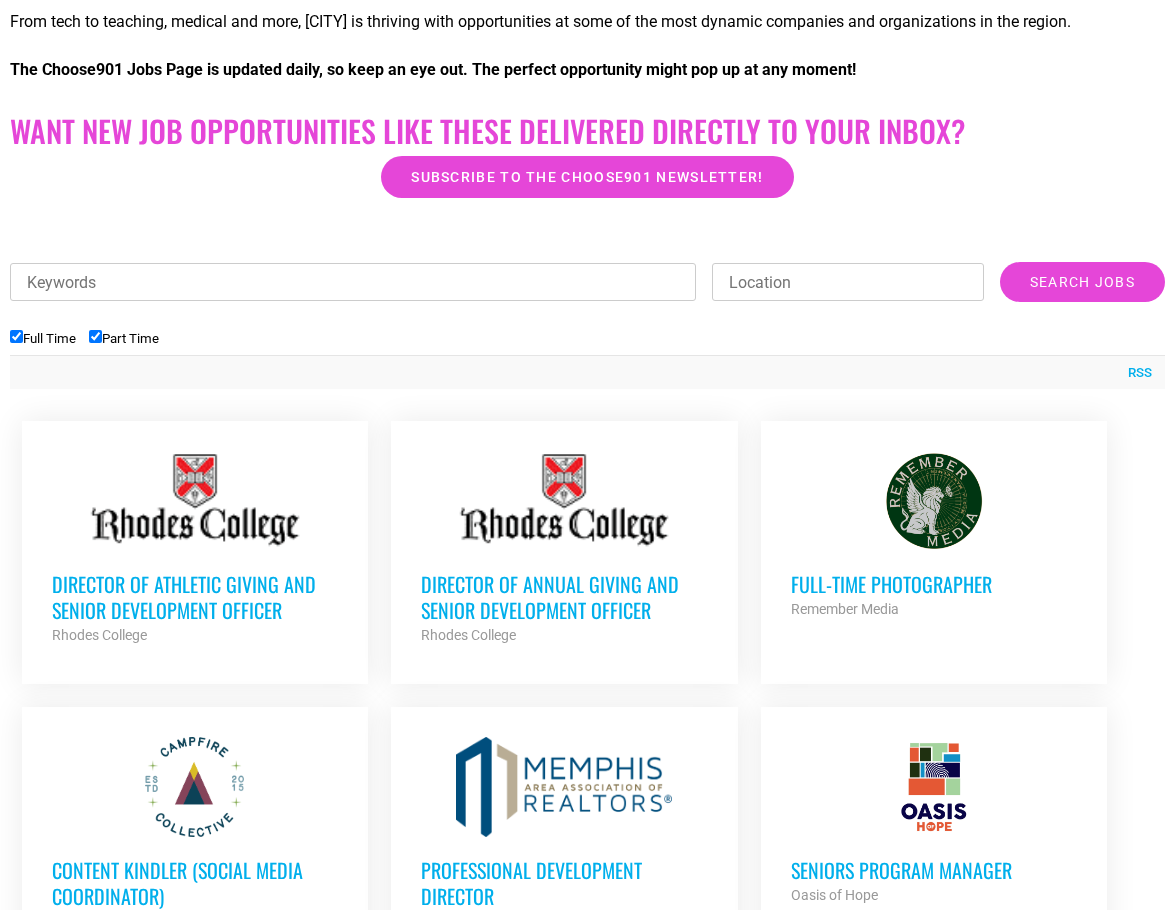 scroll, scrollTop: 700, scrollLeft: 0, axis: vertical 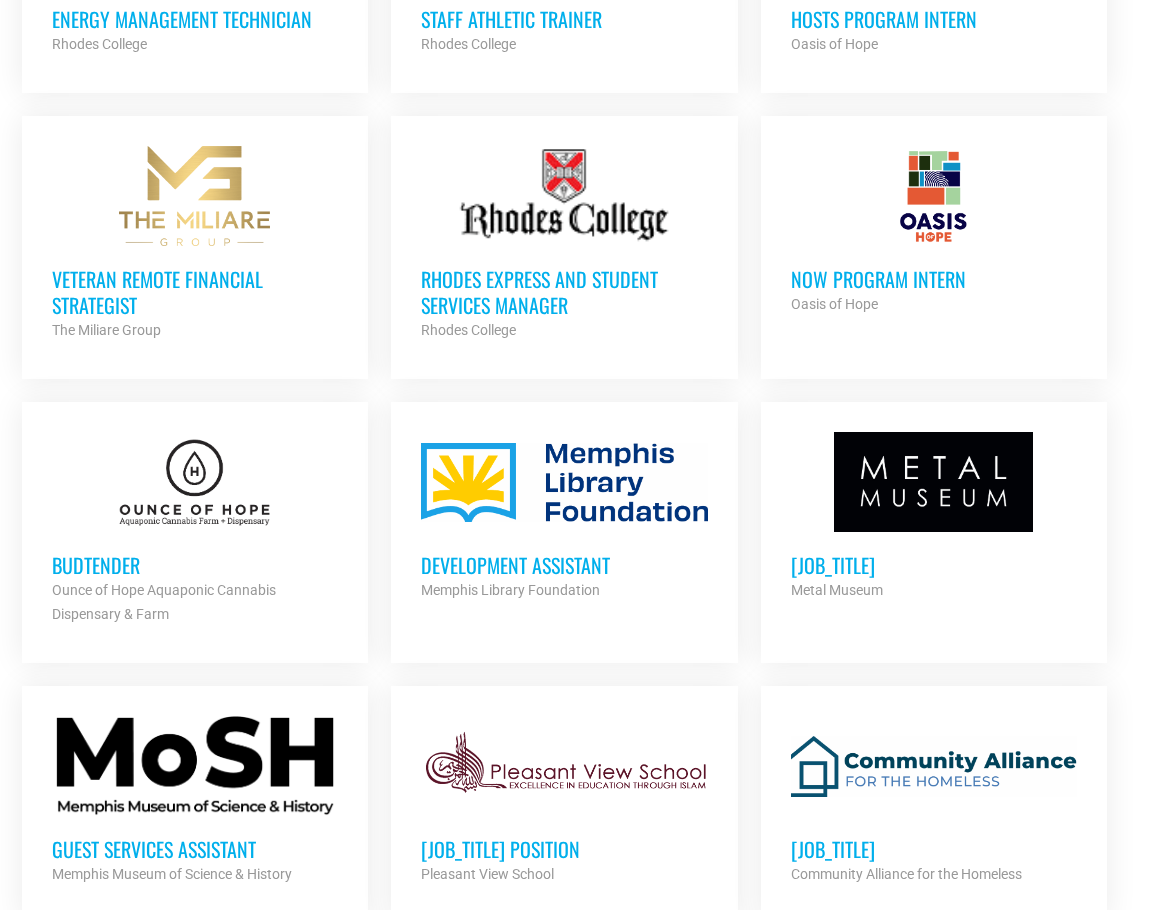 click on "Development Assistant" at bounding box center [564, 565] 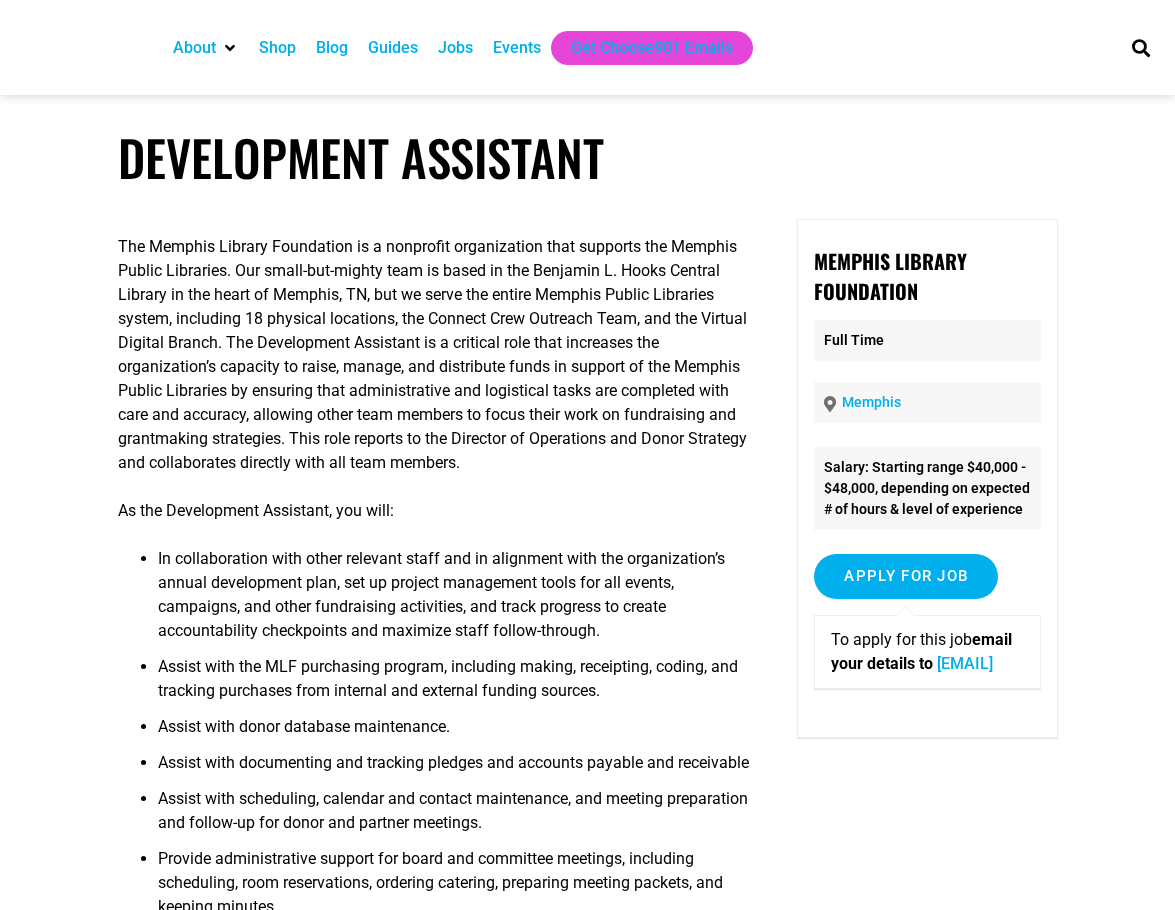scroll, scrollTop: 0, scrollLeft: 0, axis: both 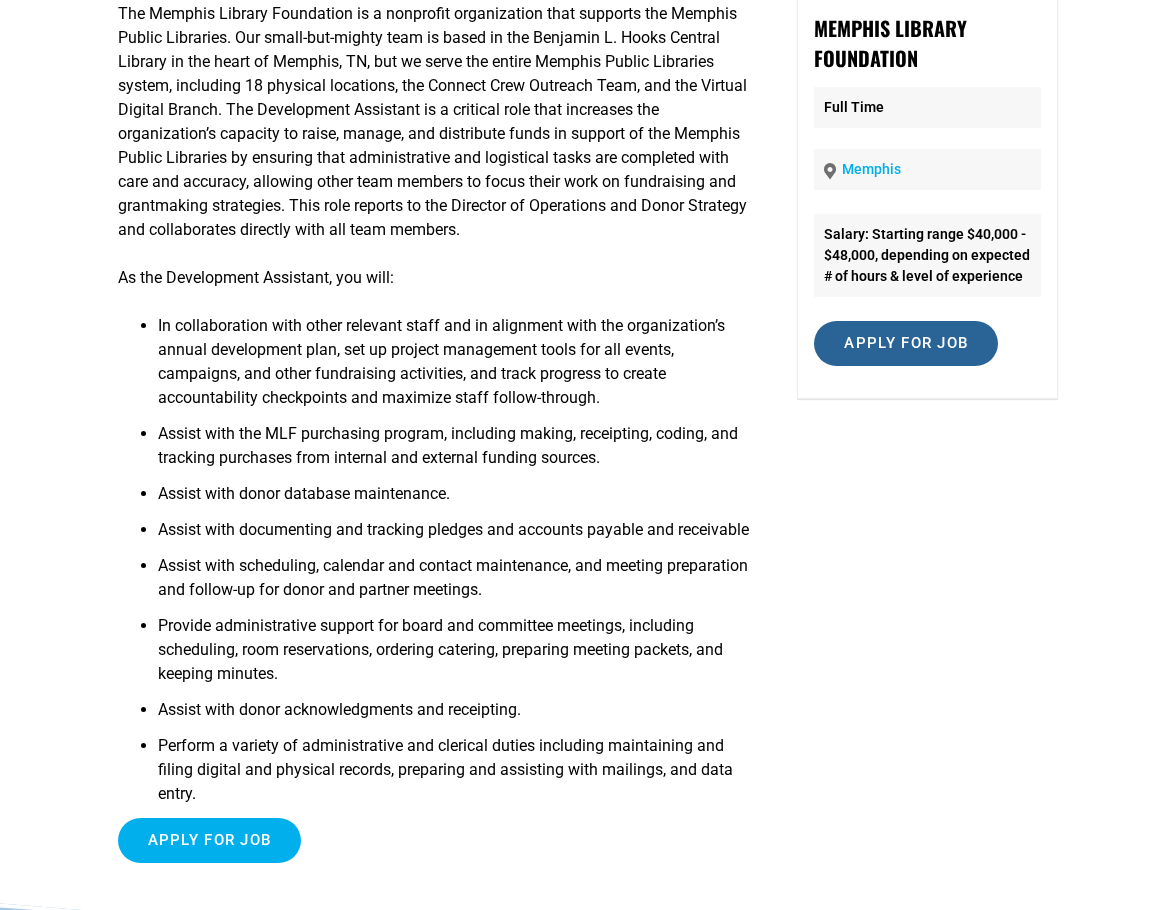 click on "Apply for job" at bounding box center (906, 343) 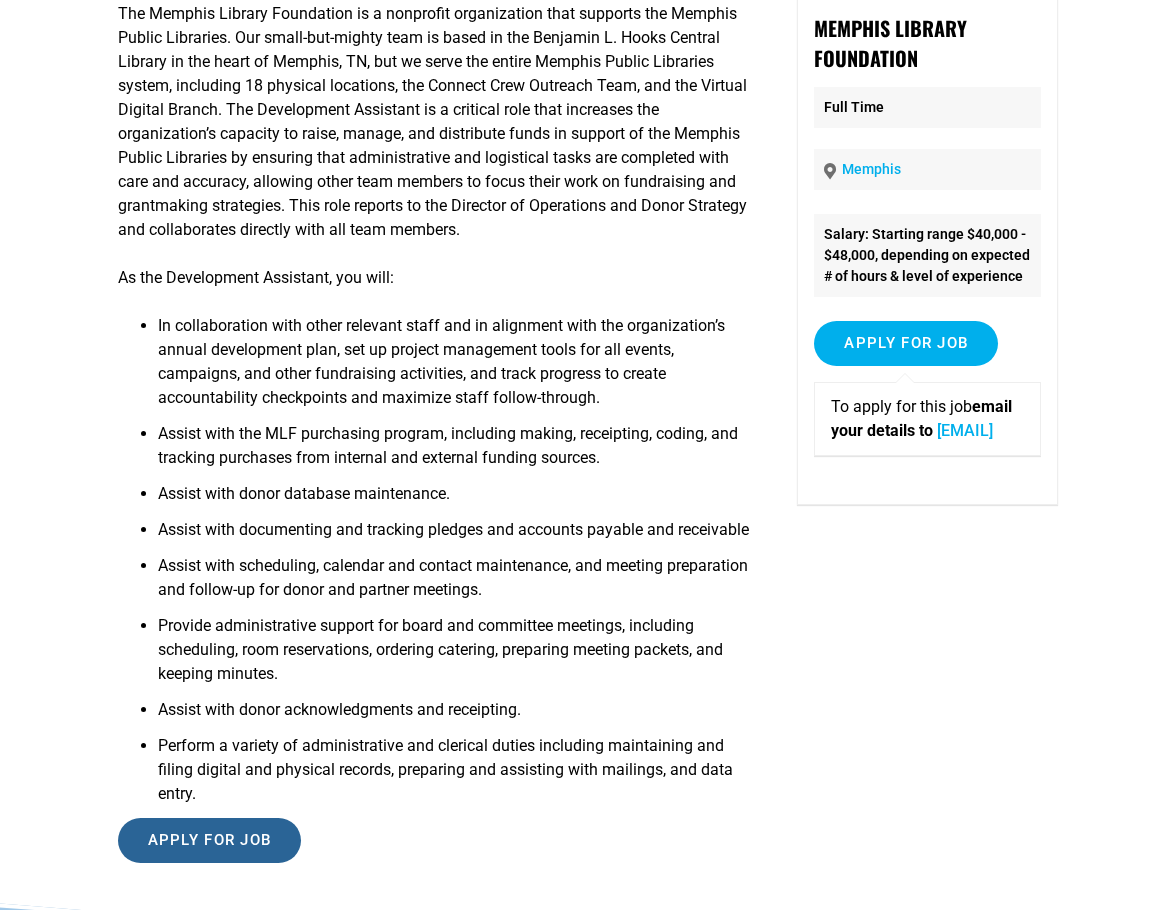 click on "Apply for job" at bounding box center [210, 840] 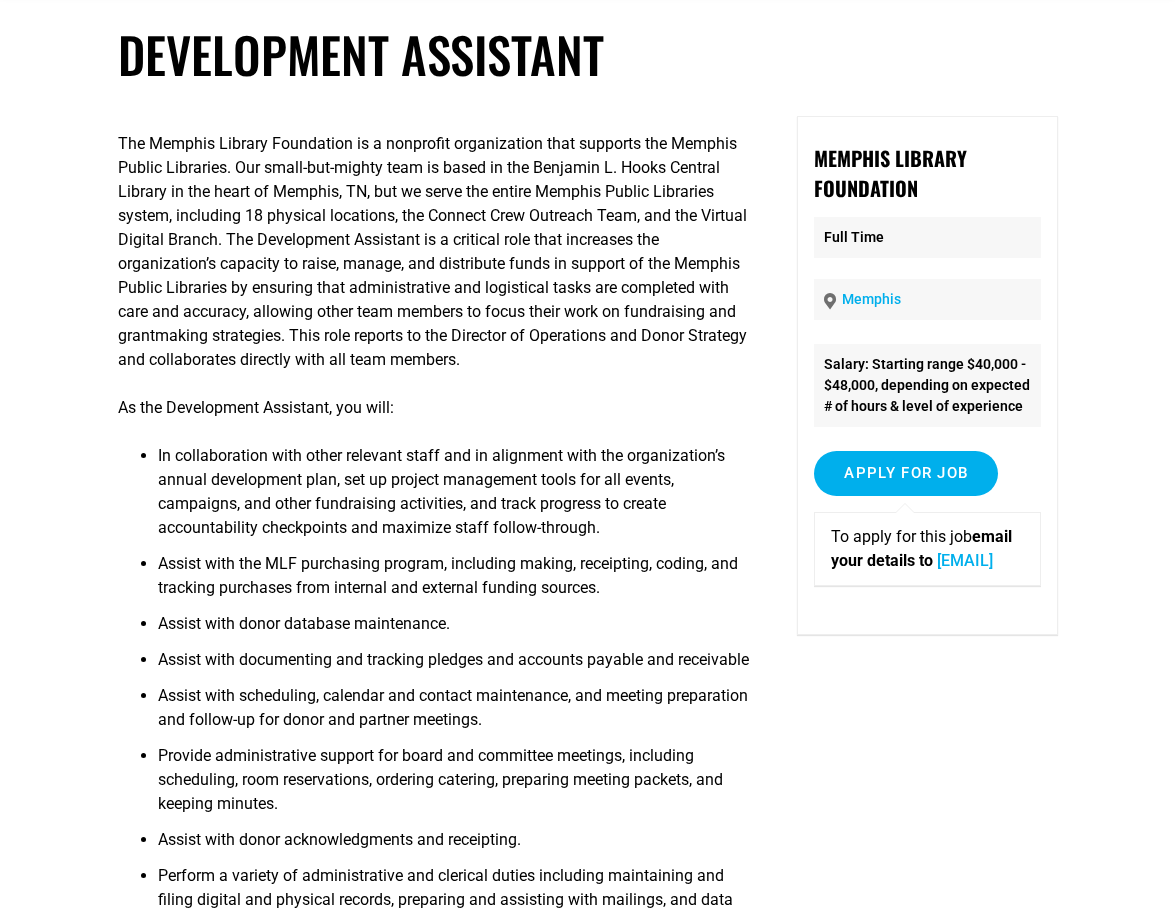 scroll, scrollTop: 72, scrollLeft: 0, axis: vertical 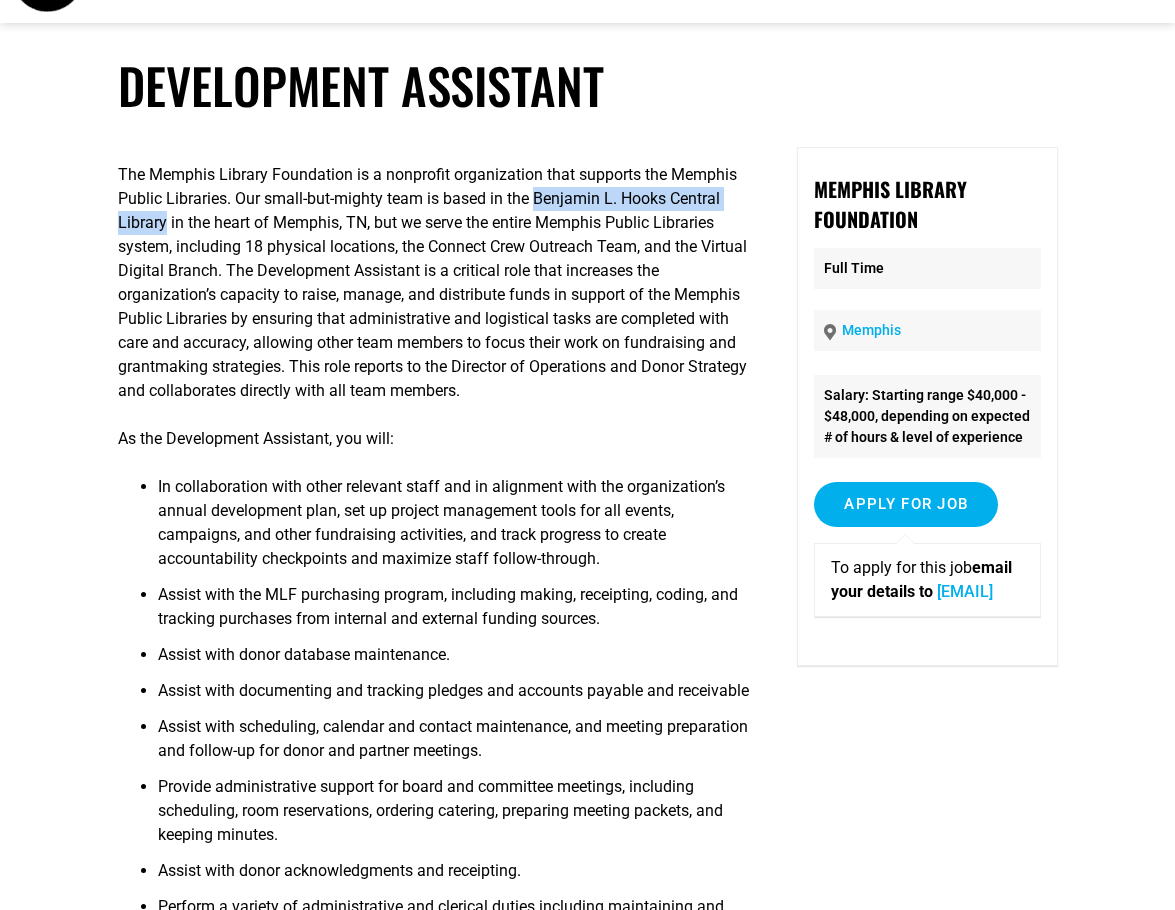 drag, startPoint x: 536, startPoint y: 201, endPoint x: 166, endPoint y: 227, distance: 370.91238 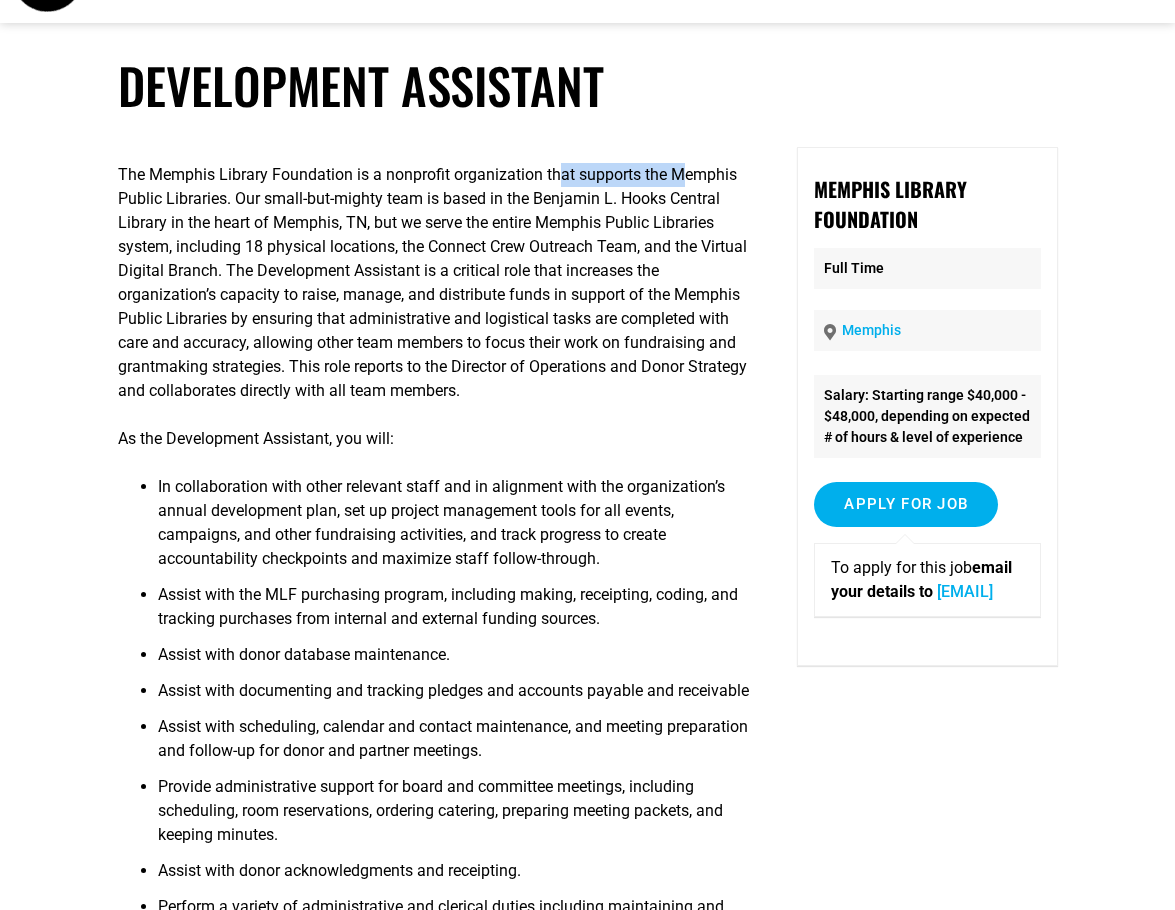 drag, startPoint x: 560, startPoint y: 186, endPoint x: 679, endPoint y: 173, distance: 119.70798 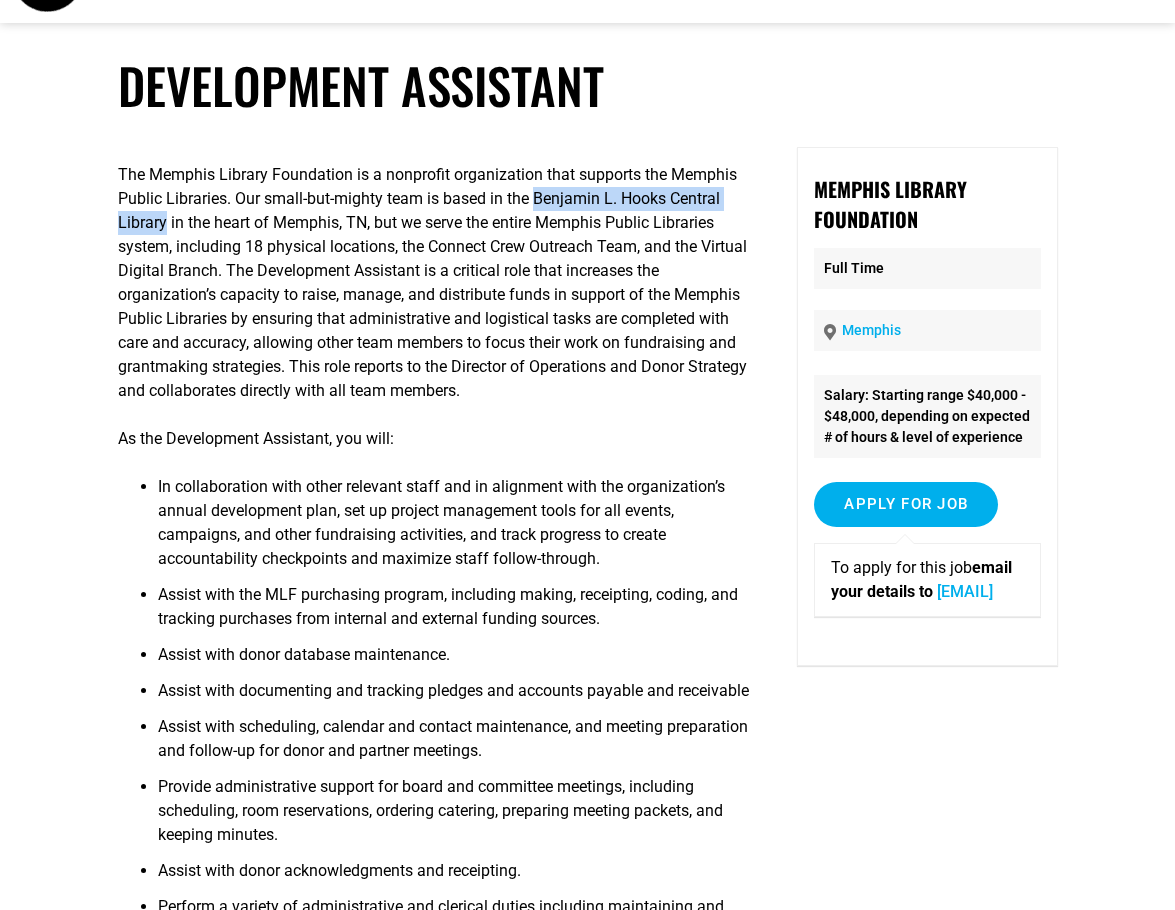 drag, startPoint x: 535, startPoint y: 200, endPoint x: 166, endPoint y: 225, distance: 369.84592 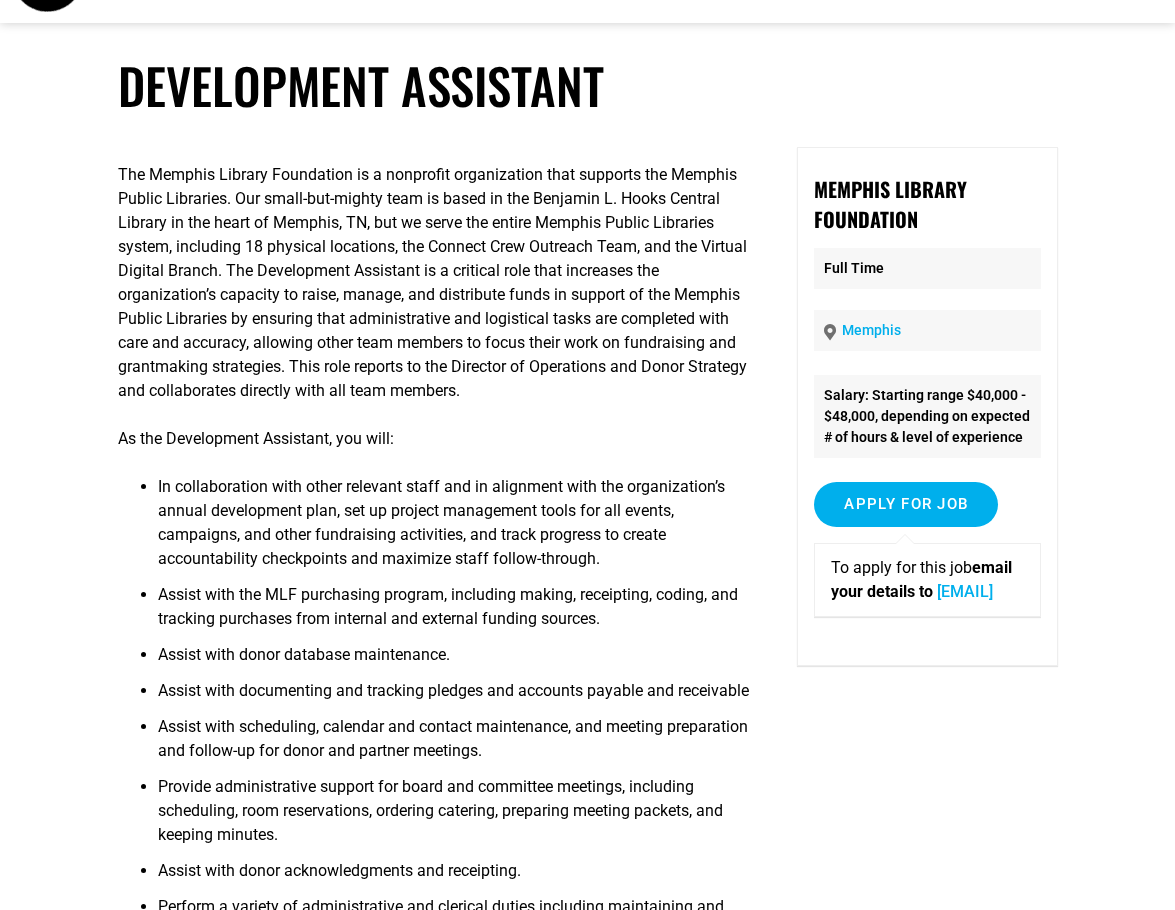 click on "In collaboration with other relevant staff and in alignment with the organization’s annual development plan, set up project management tools for all events, campaigns, and other fundraising activities, and track progress to create accountability checkpoints and maximize staff follow-through." at bounding box center (454, 529) 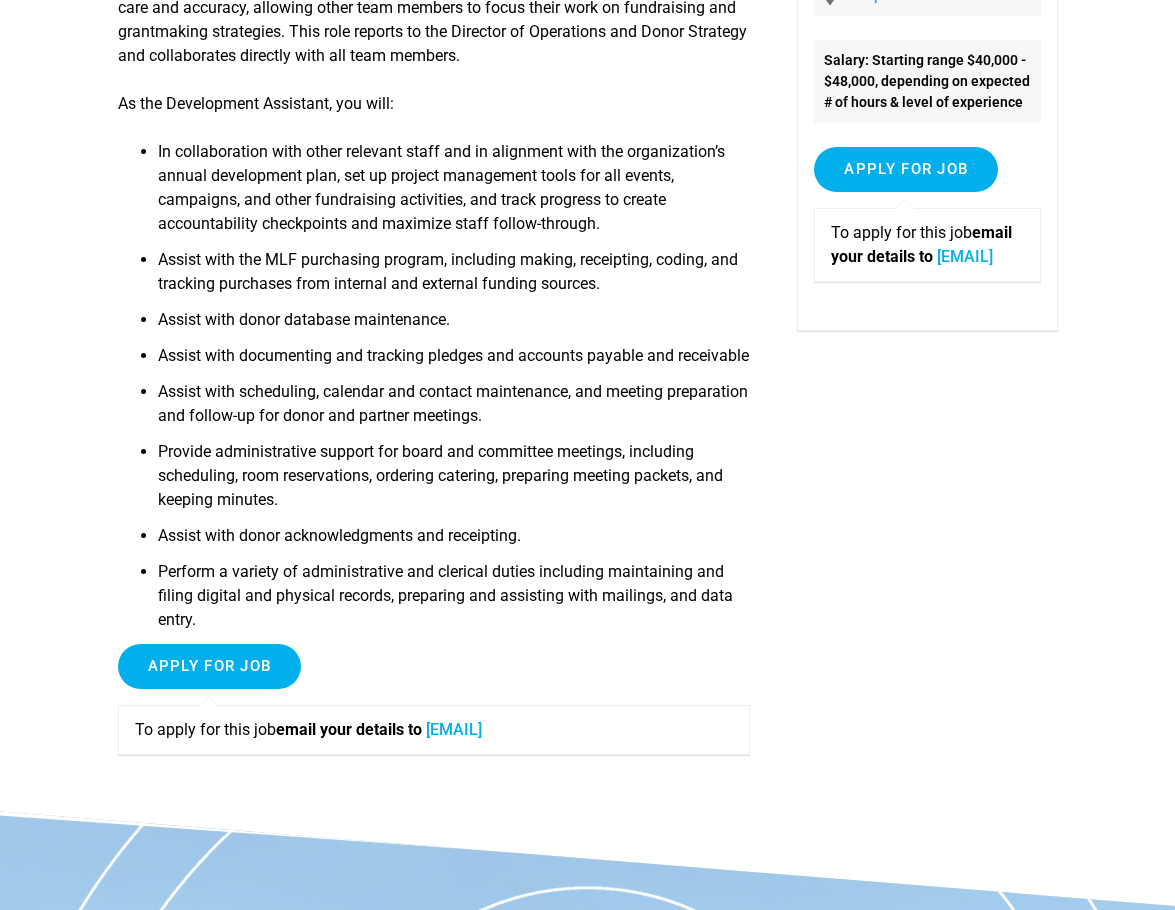 scroll, scrollTop: 520, scrollLeft: 0, axis: vertical 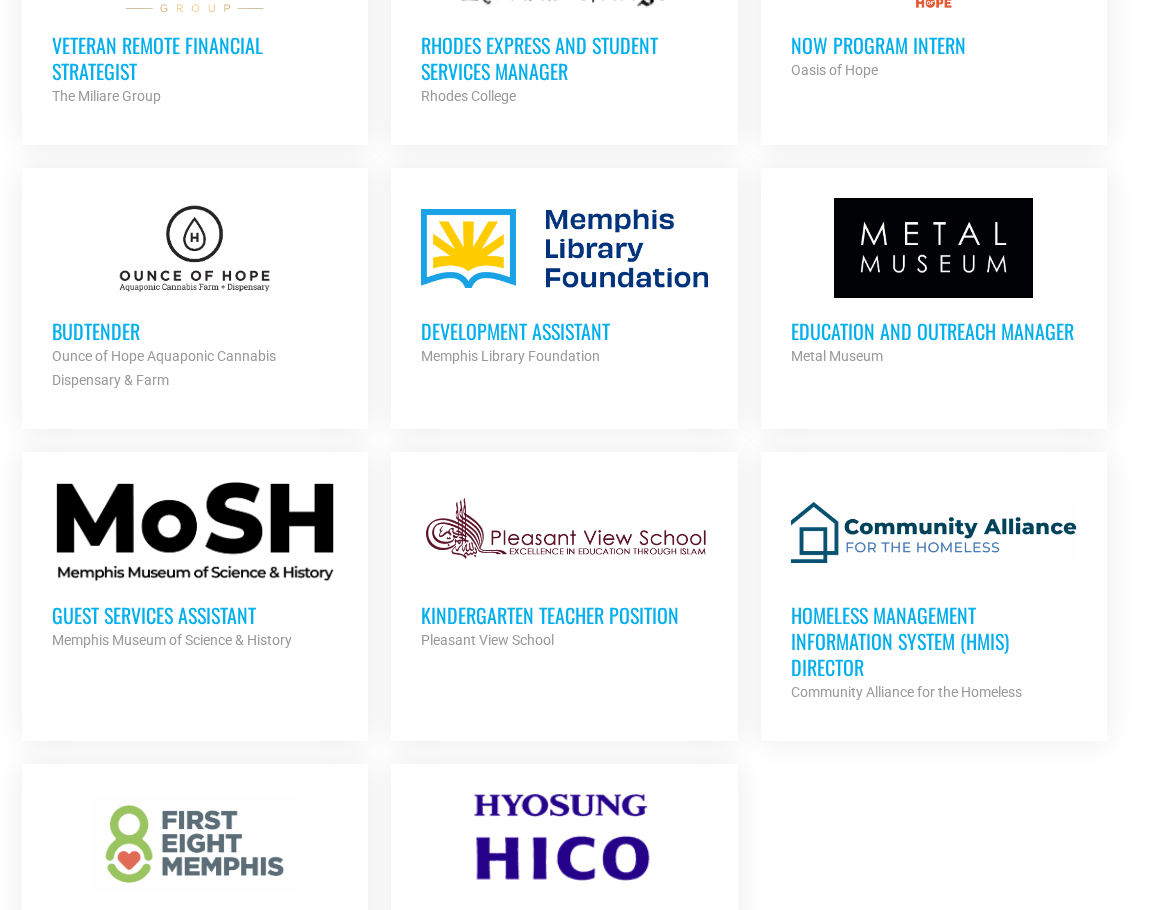 click on "Guest Services Assistant" at bounding box center (195, 615) 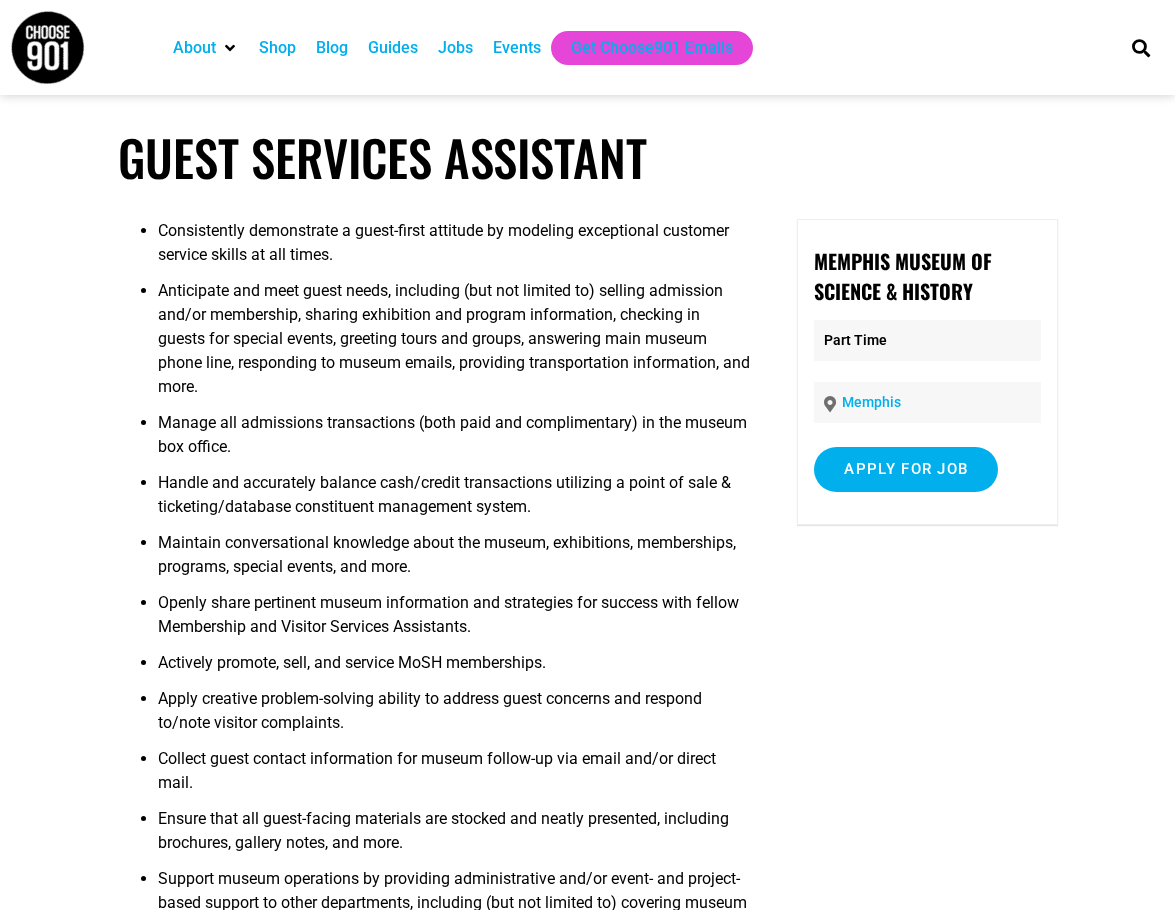 scroll, scrollTop: 0, scrollLeft: 0, axis: both 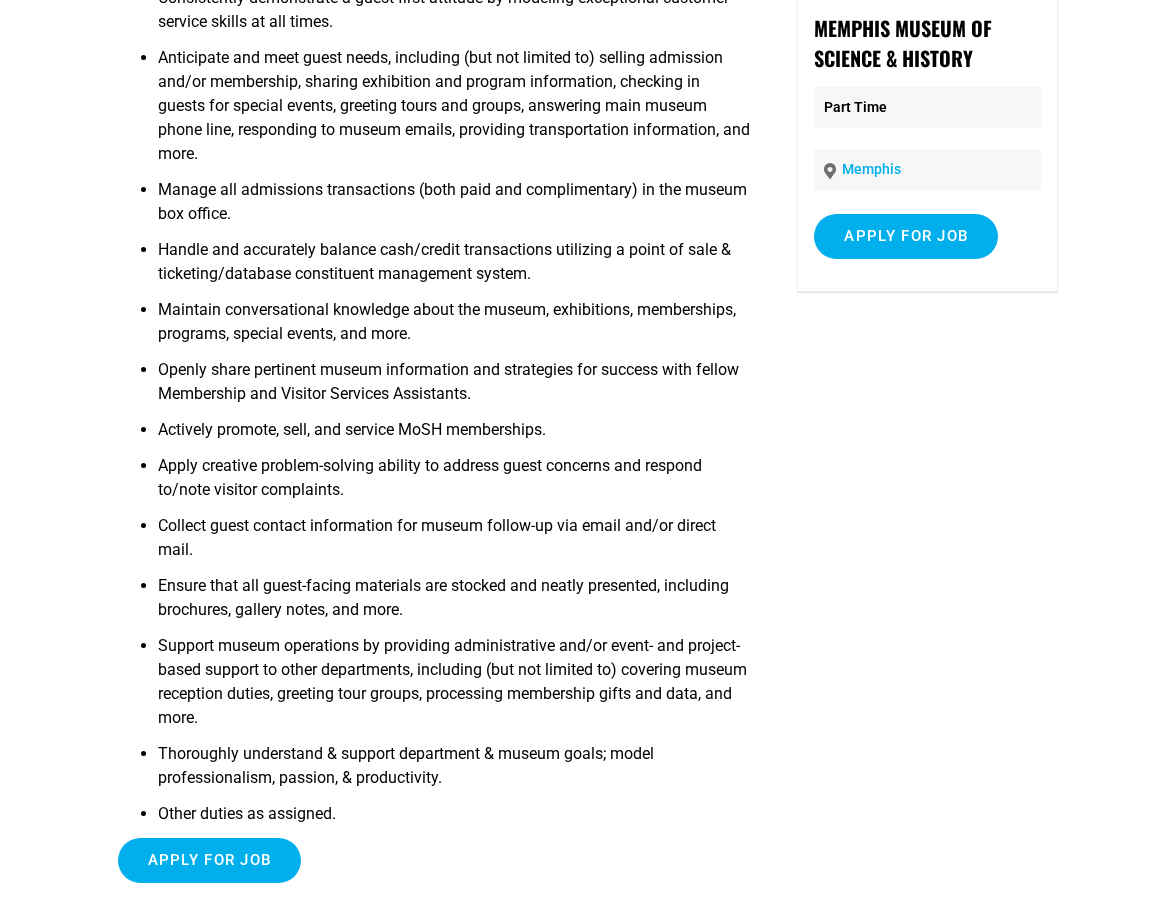click on "Guest Services Assistant
Consistently demonstrate a guest-first attitude by modeling exceptional customer service skills at all times.
Anticipate and meet guest needs, including (but not limited to) selling admission and/or membership, sharing exhibition and program information, checking in guests for special events, greeting tours and groups, answering main museum phone line, responding to museum emails, providing transportation information, and more.
Manage all admissions transactions (both paid and complimentary) in the museum box office.
Handle and accurately balance cash/credit transactions utilizing a point of sale & ticketing/database constituent management system.
Maintain conversational knowledge about the museum, exhibitions, memberships, programs, special events, and more.
Openly share pertinent museum information and strategies for success with fellow Membership and Visitor Services Assistants.
Other duties as assigned.
." at bounding box center [587, 409] 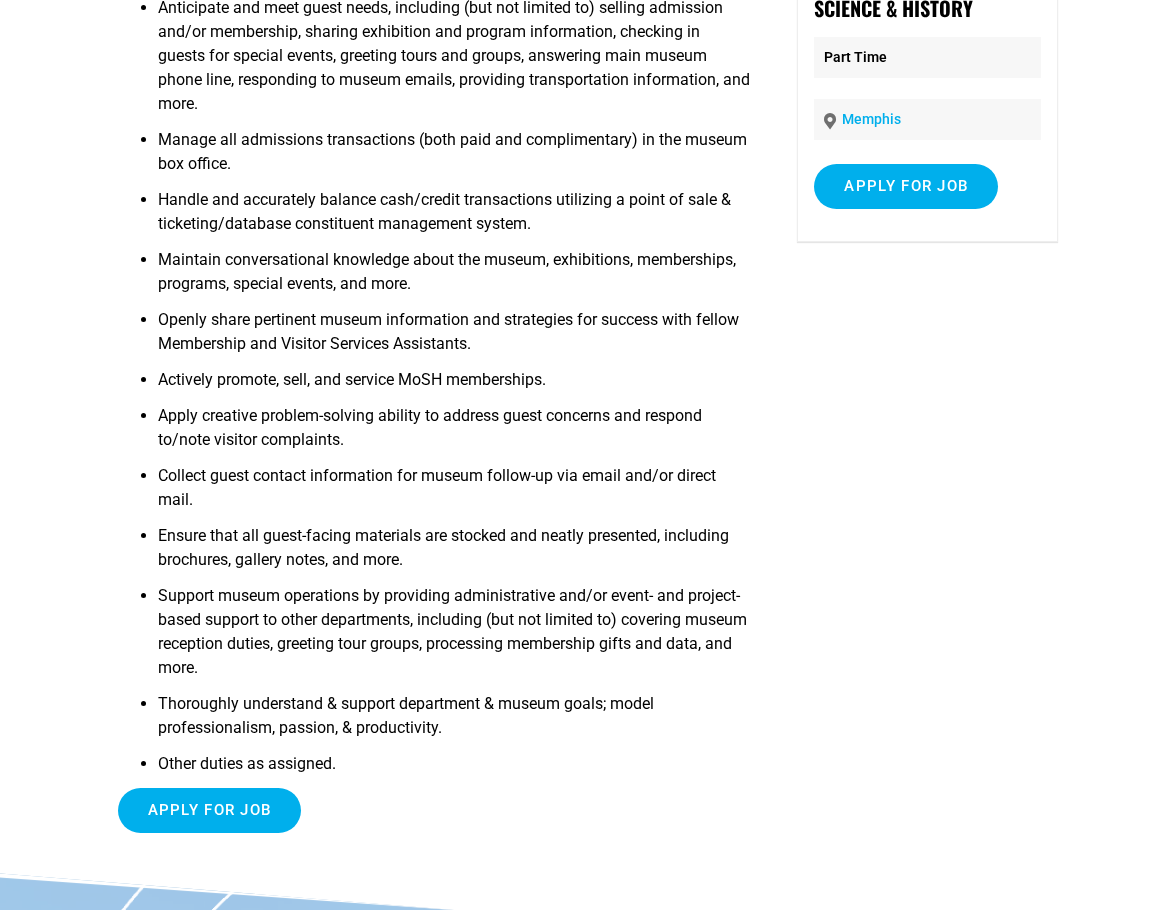 scroll, scrollTop: 467, scrollLeft: 0, axis: vertical 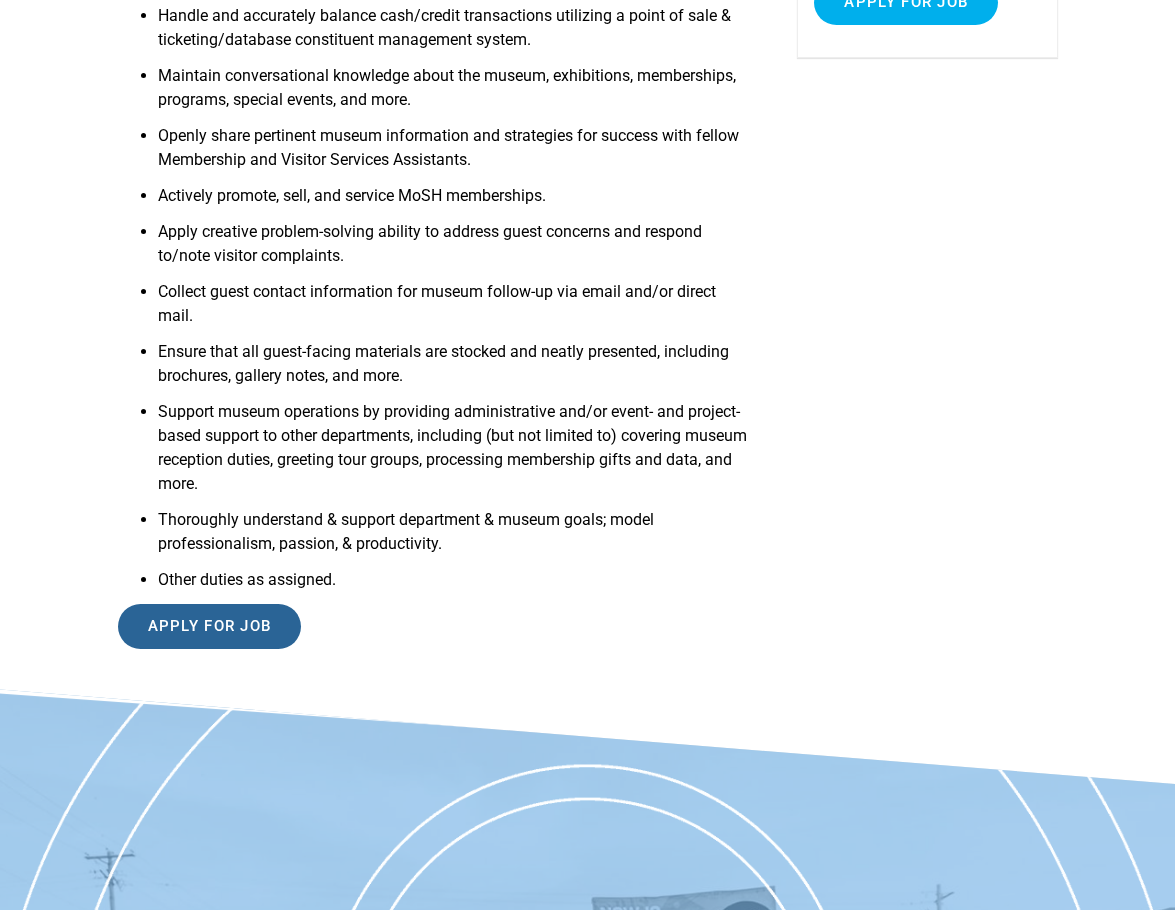 click on "Apply for job" at bounding box center (210, 626) 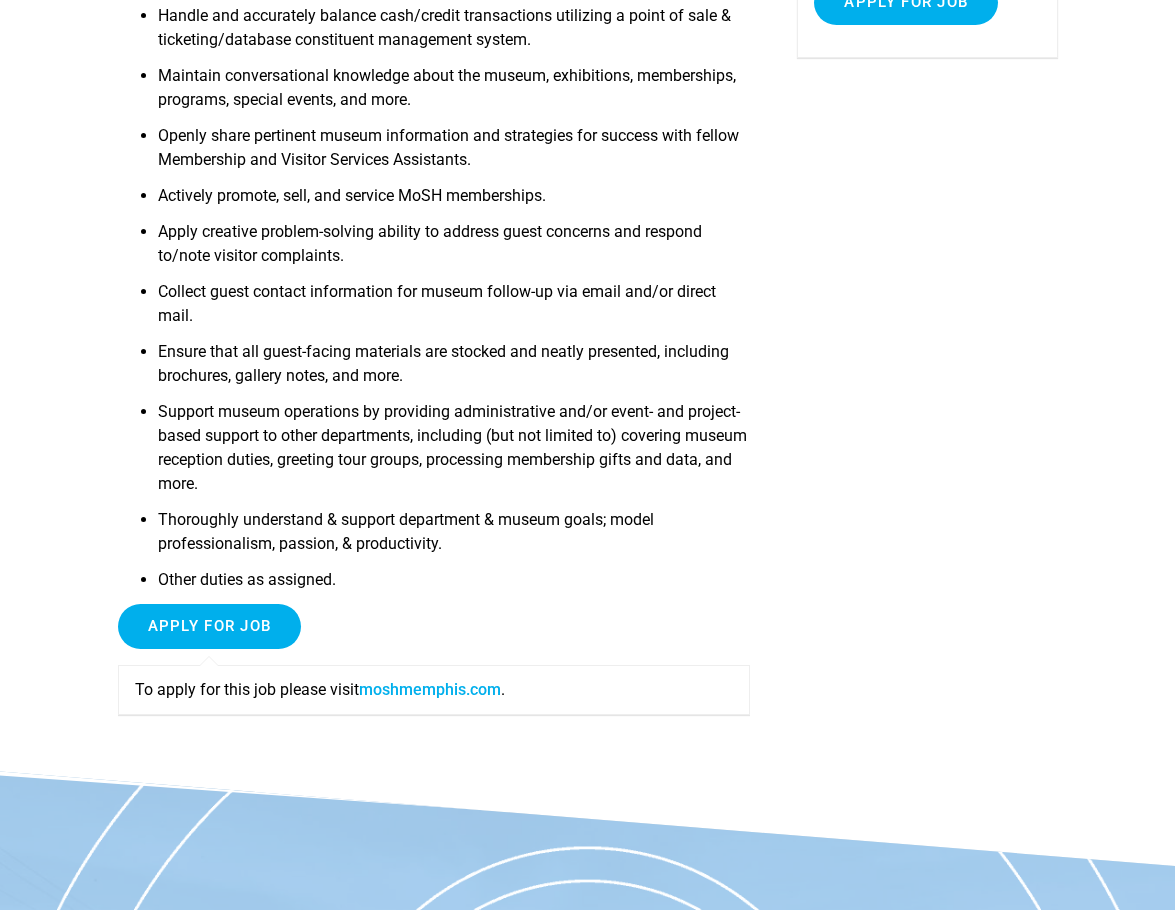 click on "moshmemphis.com" at bounding box center (430, 689) 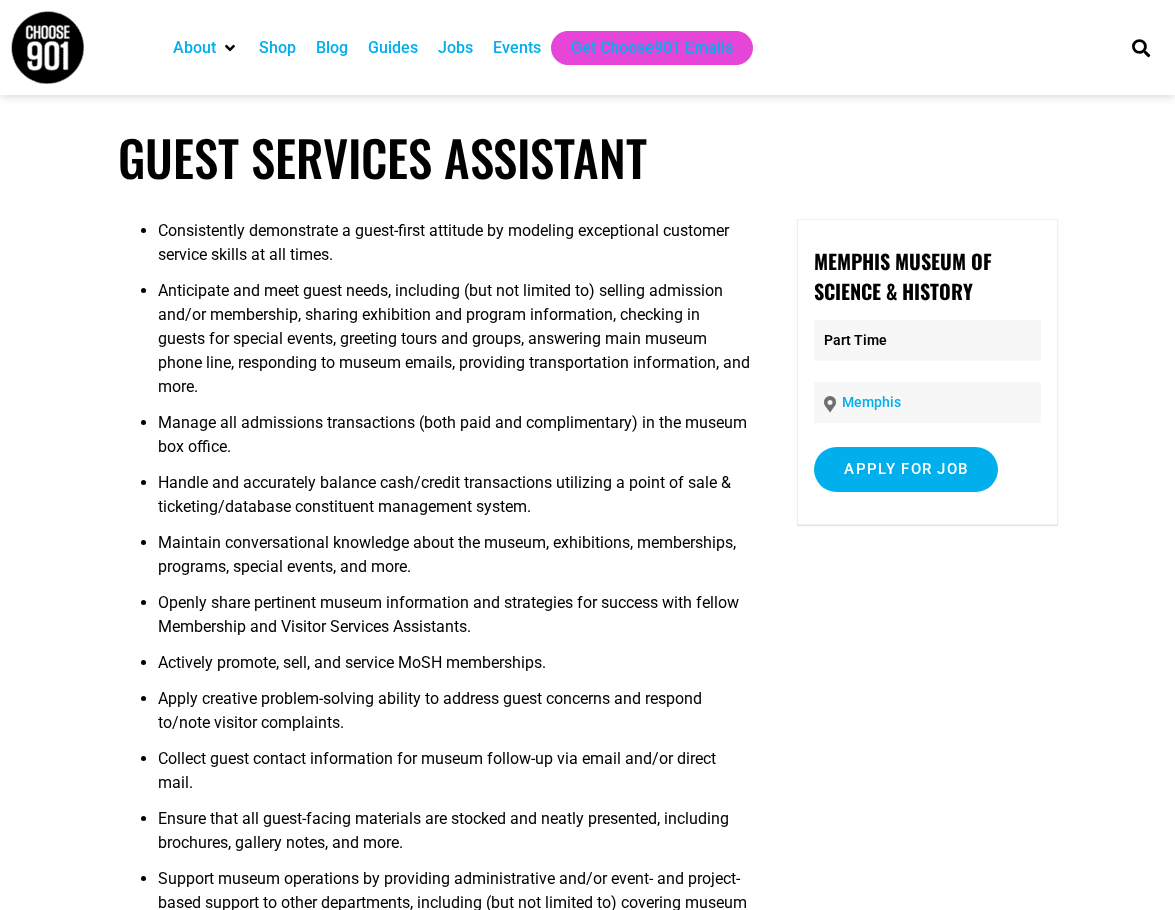 scroll, scrollTop: 467, scrollLeft: 0, axis: vertical 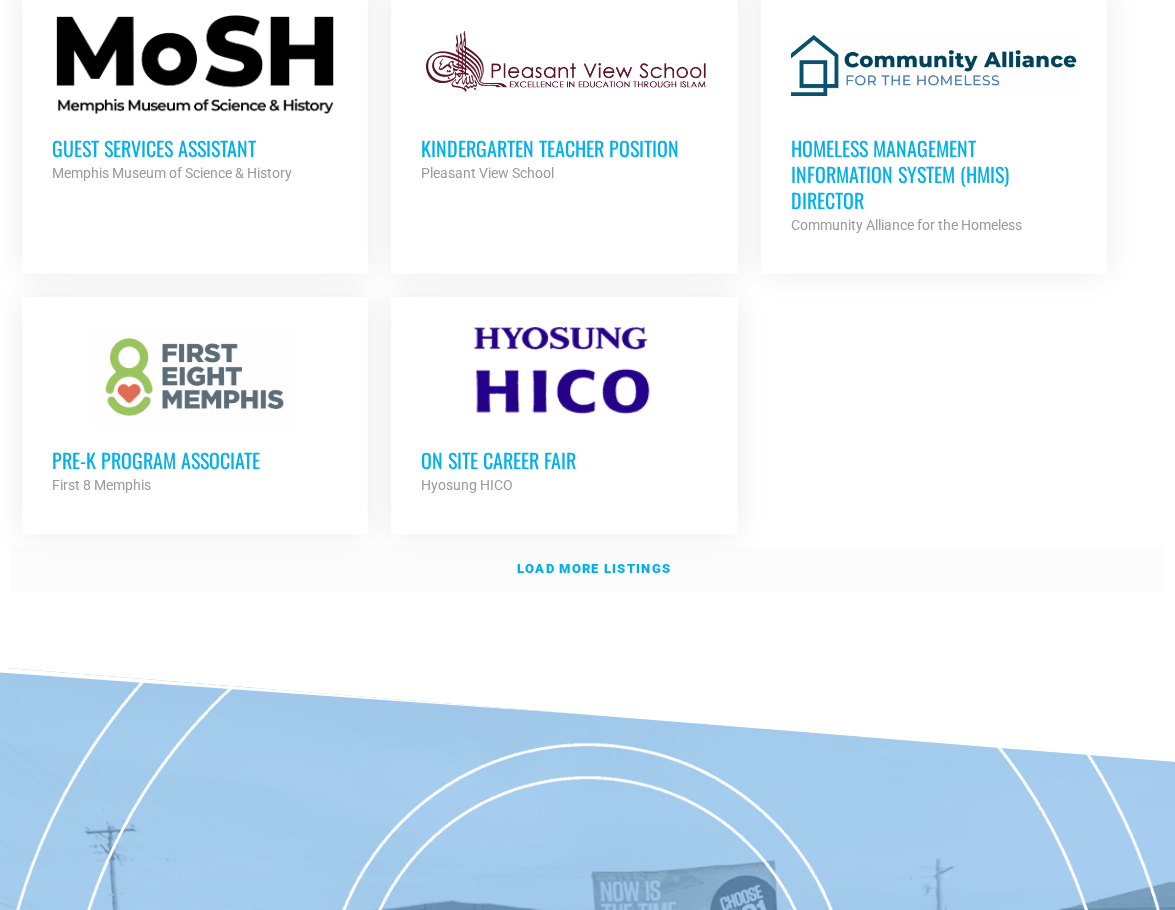 click on "Load more listings" at bounding box center [594, 568] 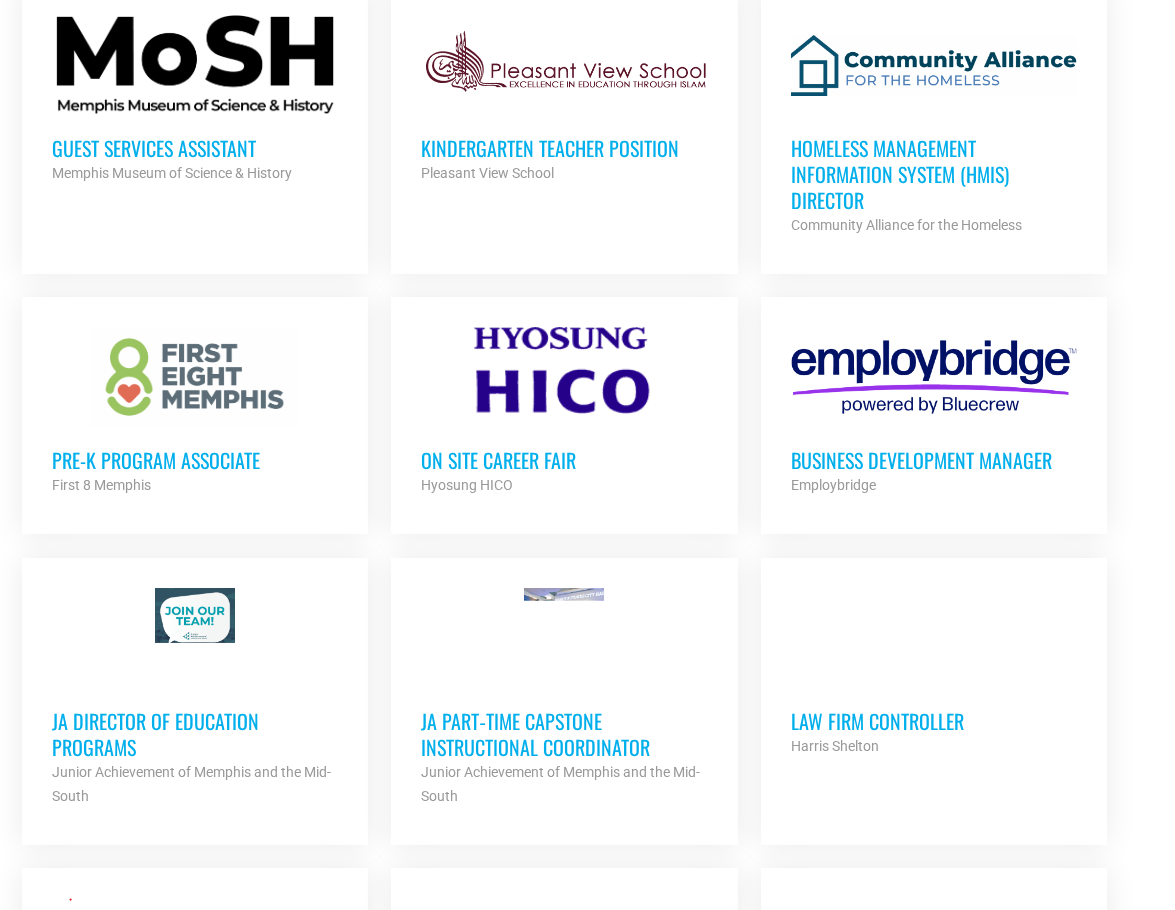 scroll, scrollTop: 2567, scrollLeft: 0, axis: vertical 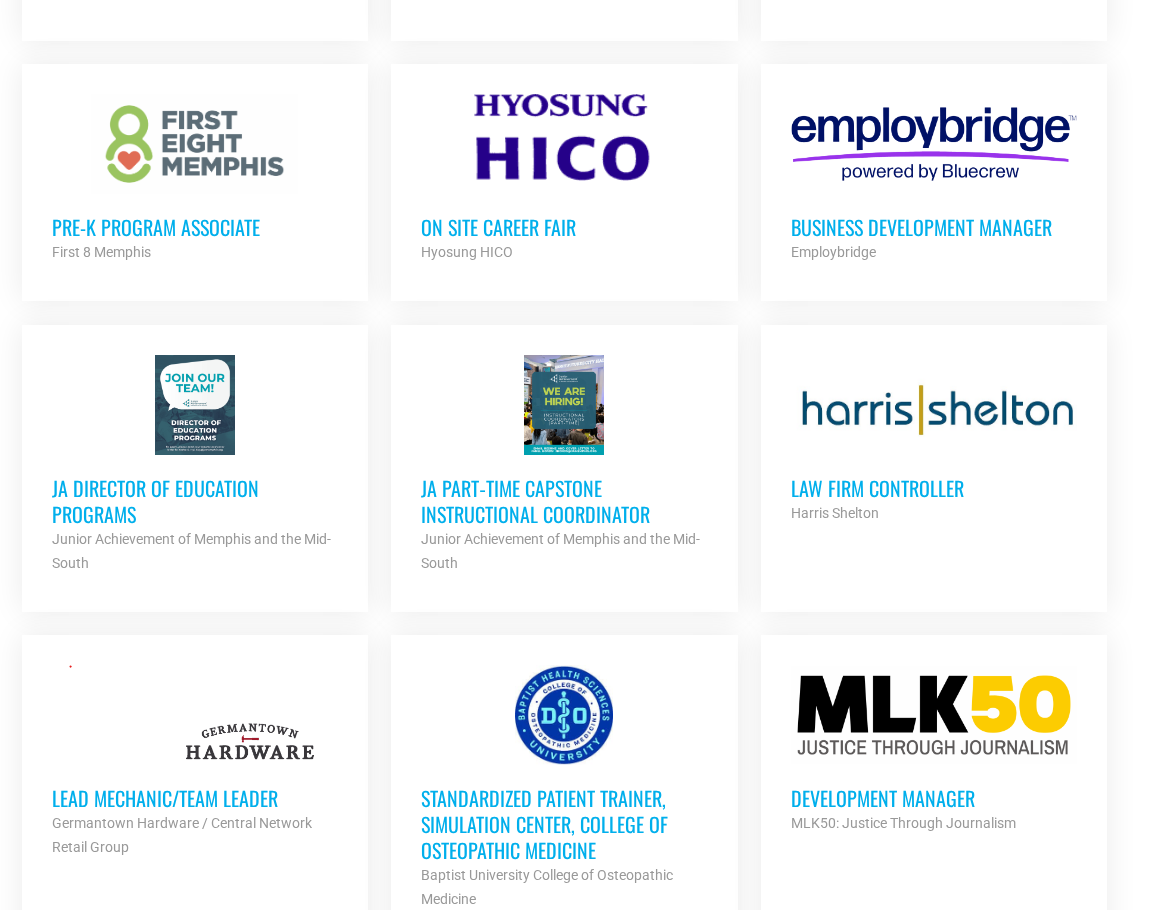 click on "JA Part‐time Capstone Instructional Coordinator" at bounding box center (564, 501) 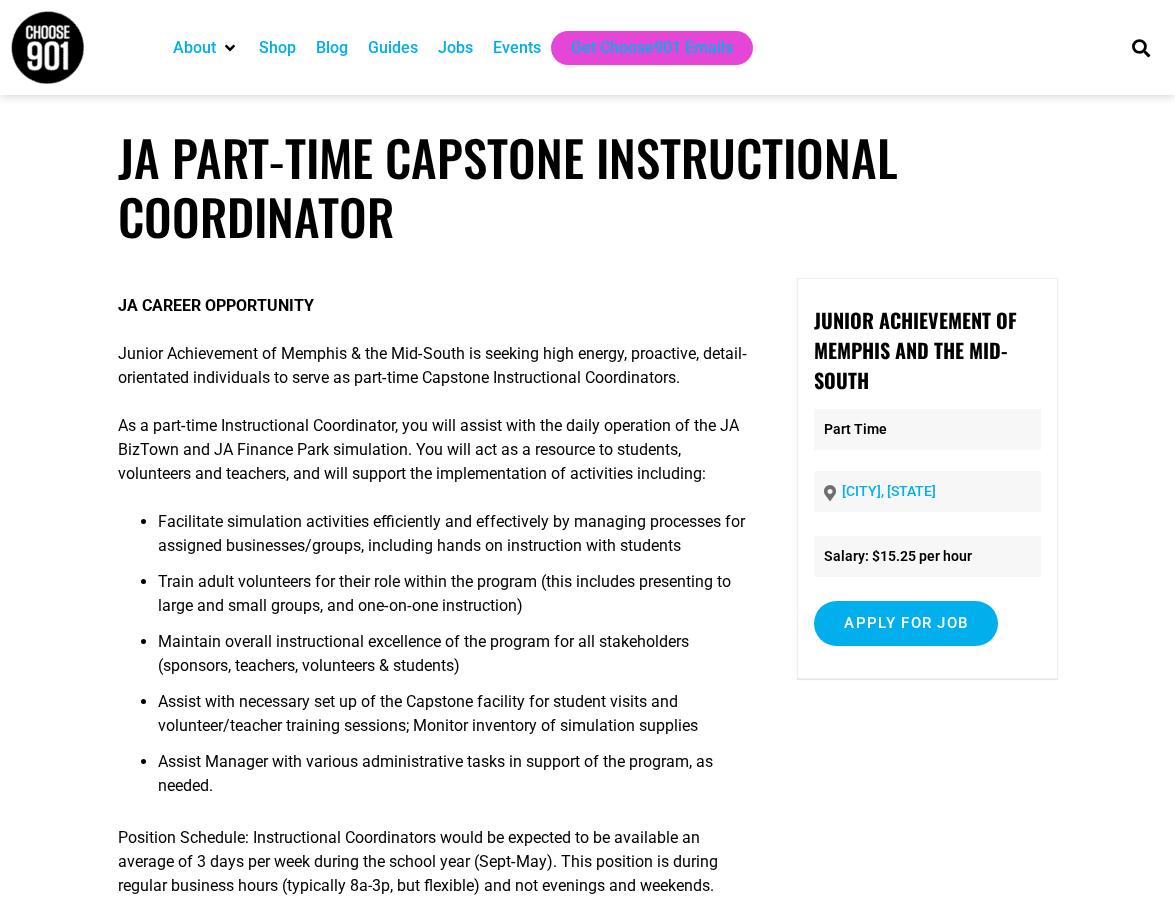scroll, scrollTop: 0, scrollLeft: 0, axis: both 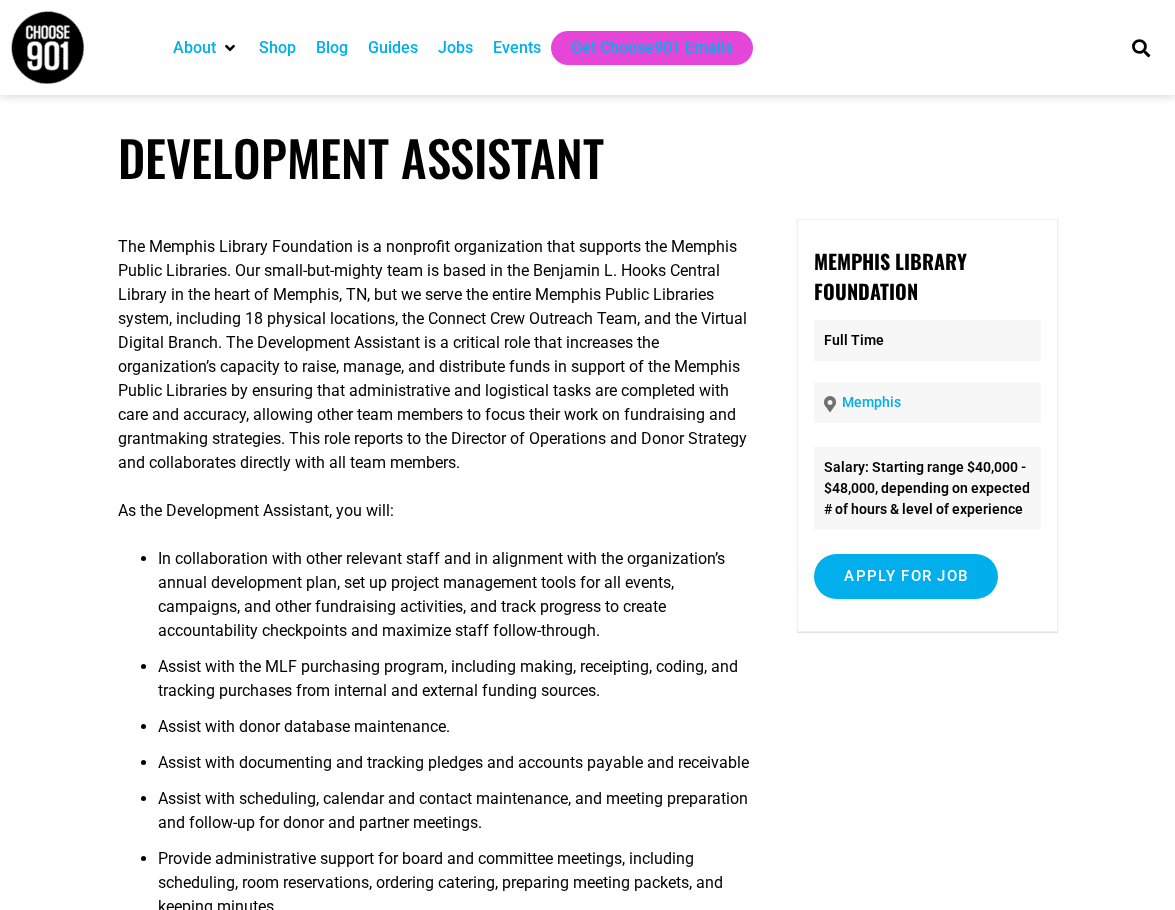 click on "Jobs" at bounding box center (455, 48) 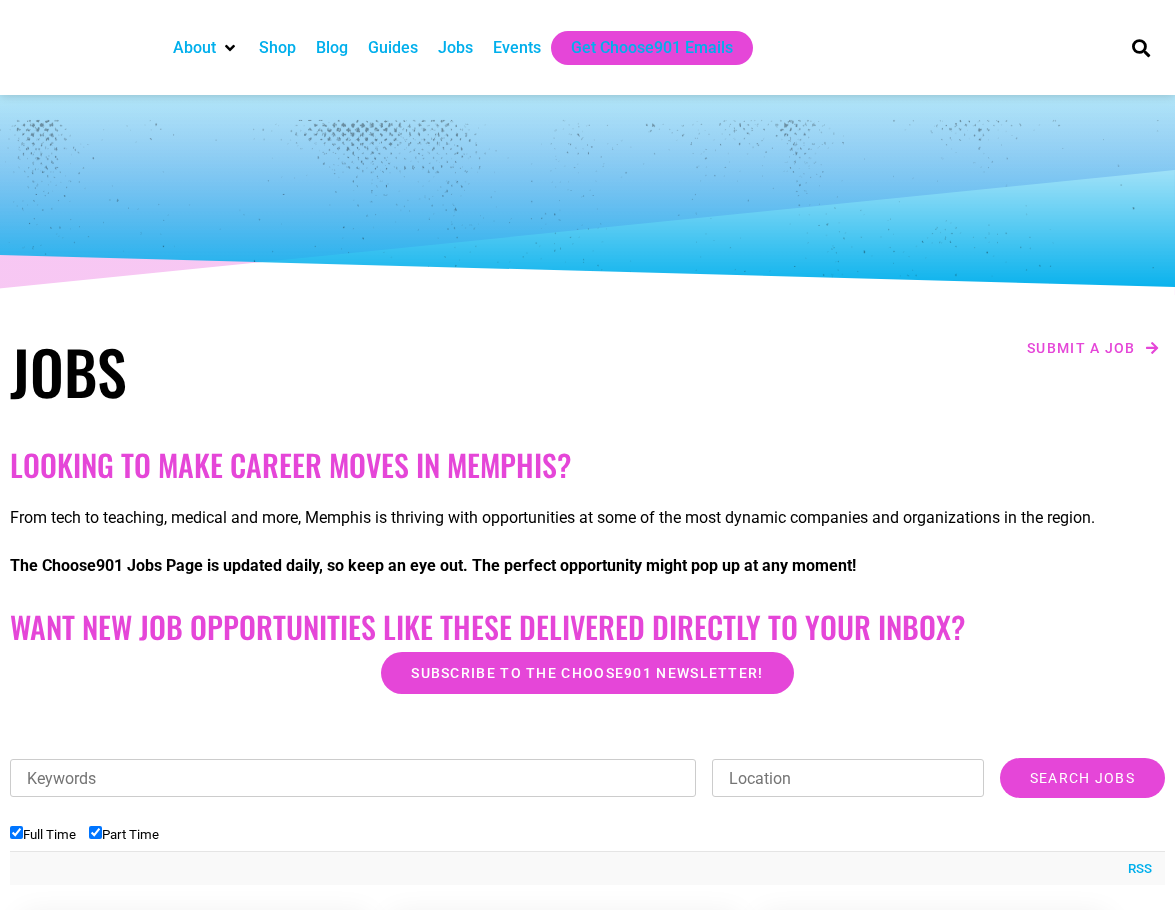 scroll, scrollTop: 0, scrollLeft: 0, axis: both 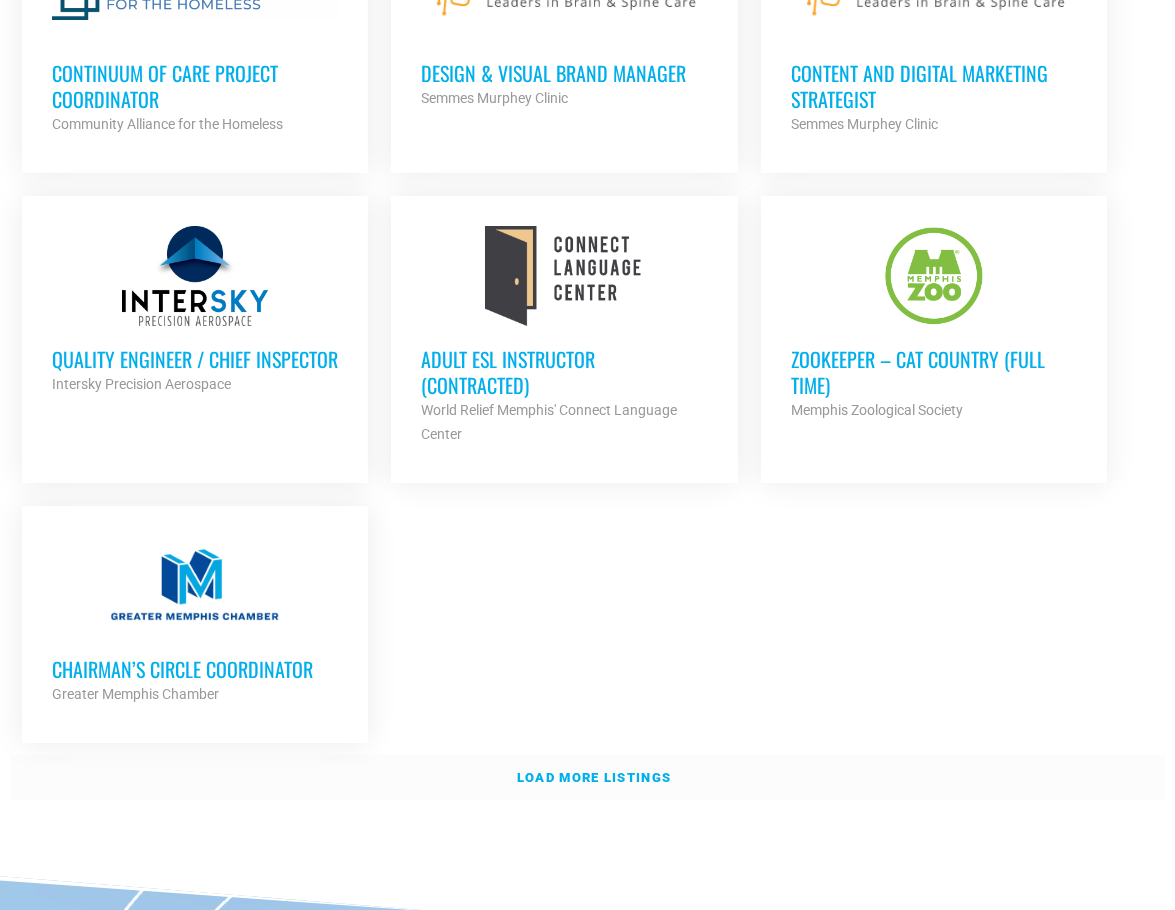 click on "Load more listings" at bounding box center (594, 777) 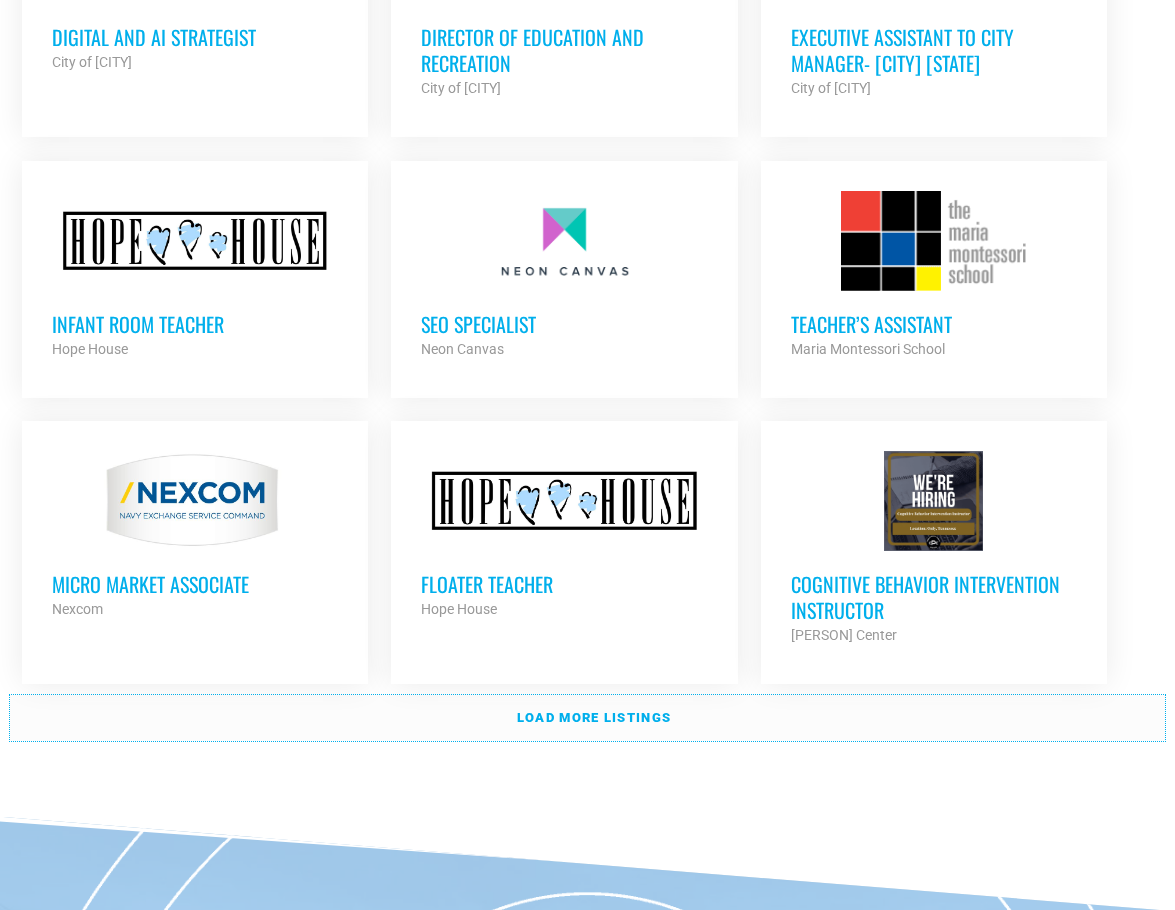 scroll, scrollTop: 6067, scrollLeft: 0, axis: vertical 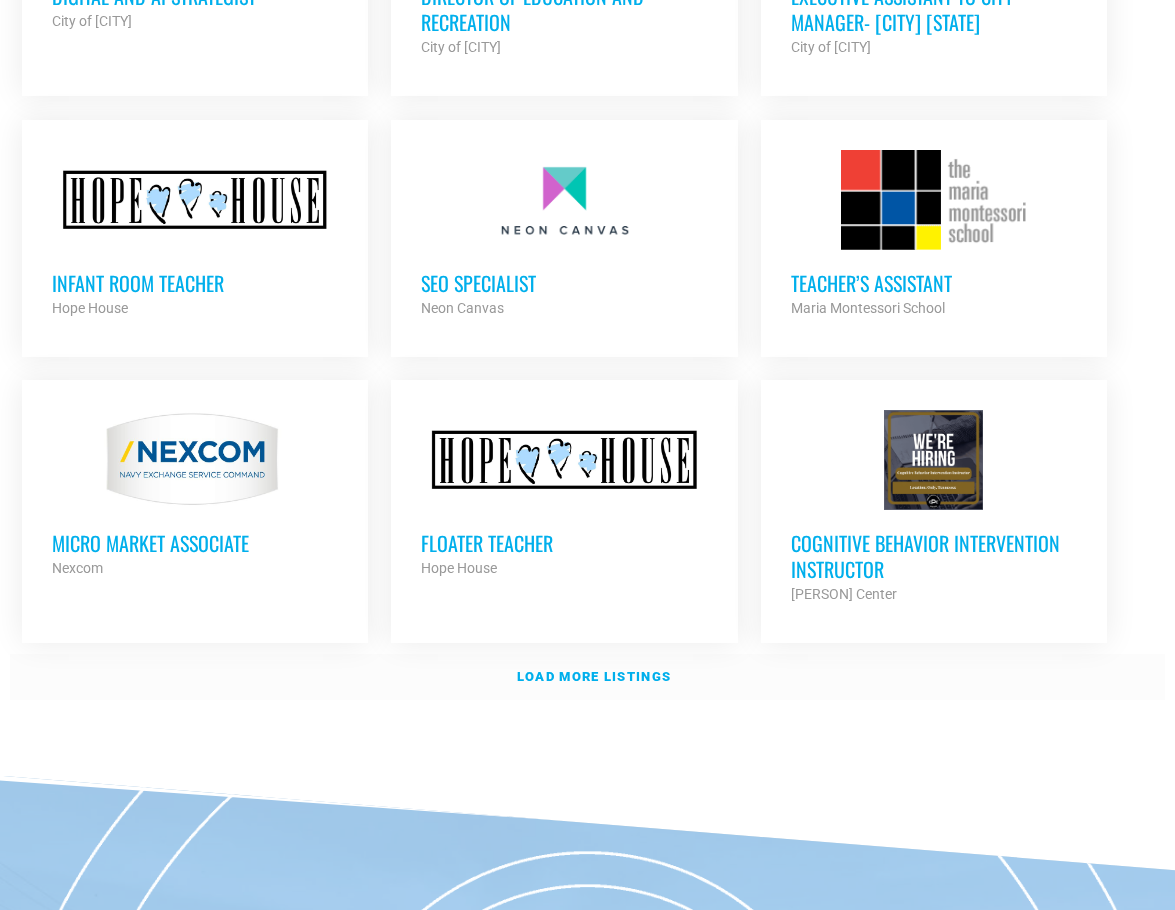 click on "Load more listings" at bounding box center (587, 677) 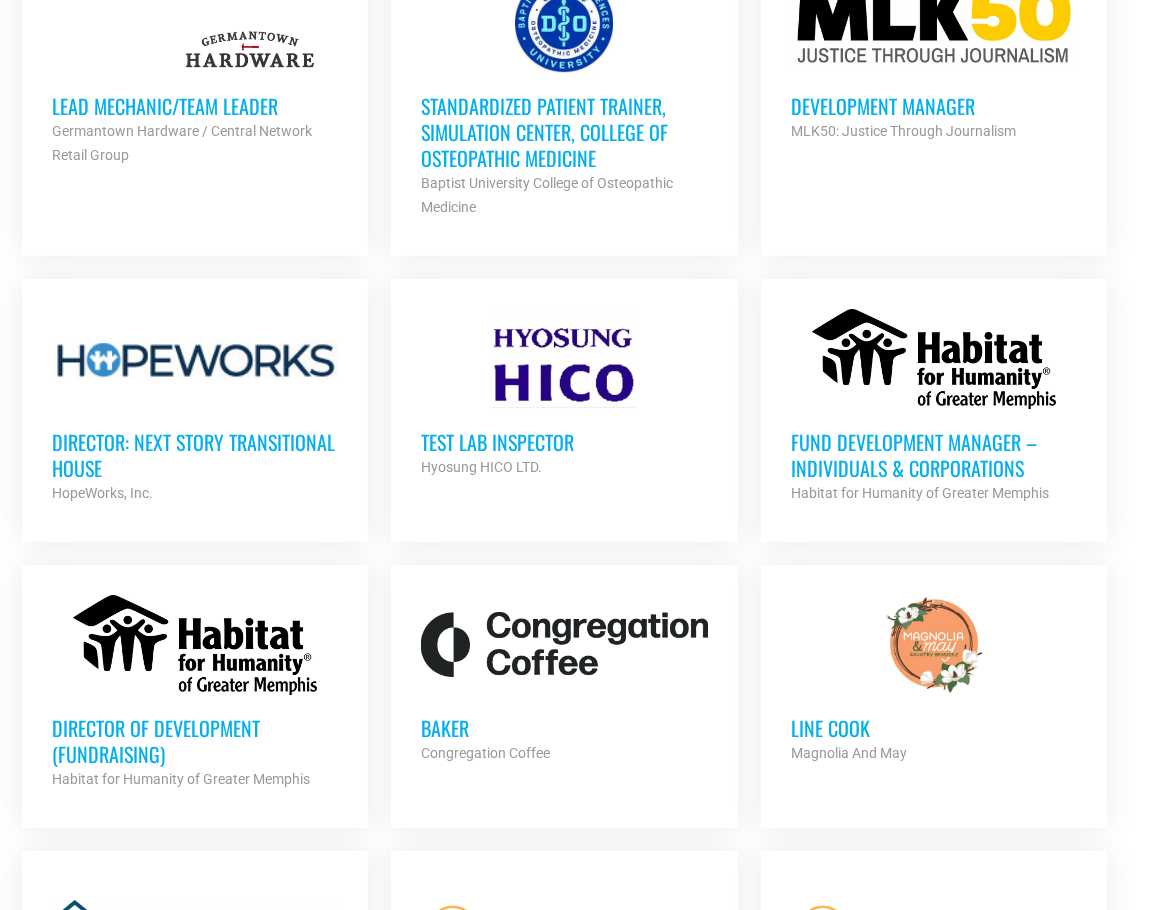 scroll, scrollTop: 3267, scrollLeft: 0, axis: vertical 